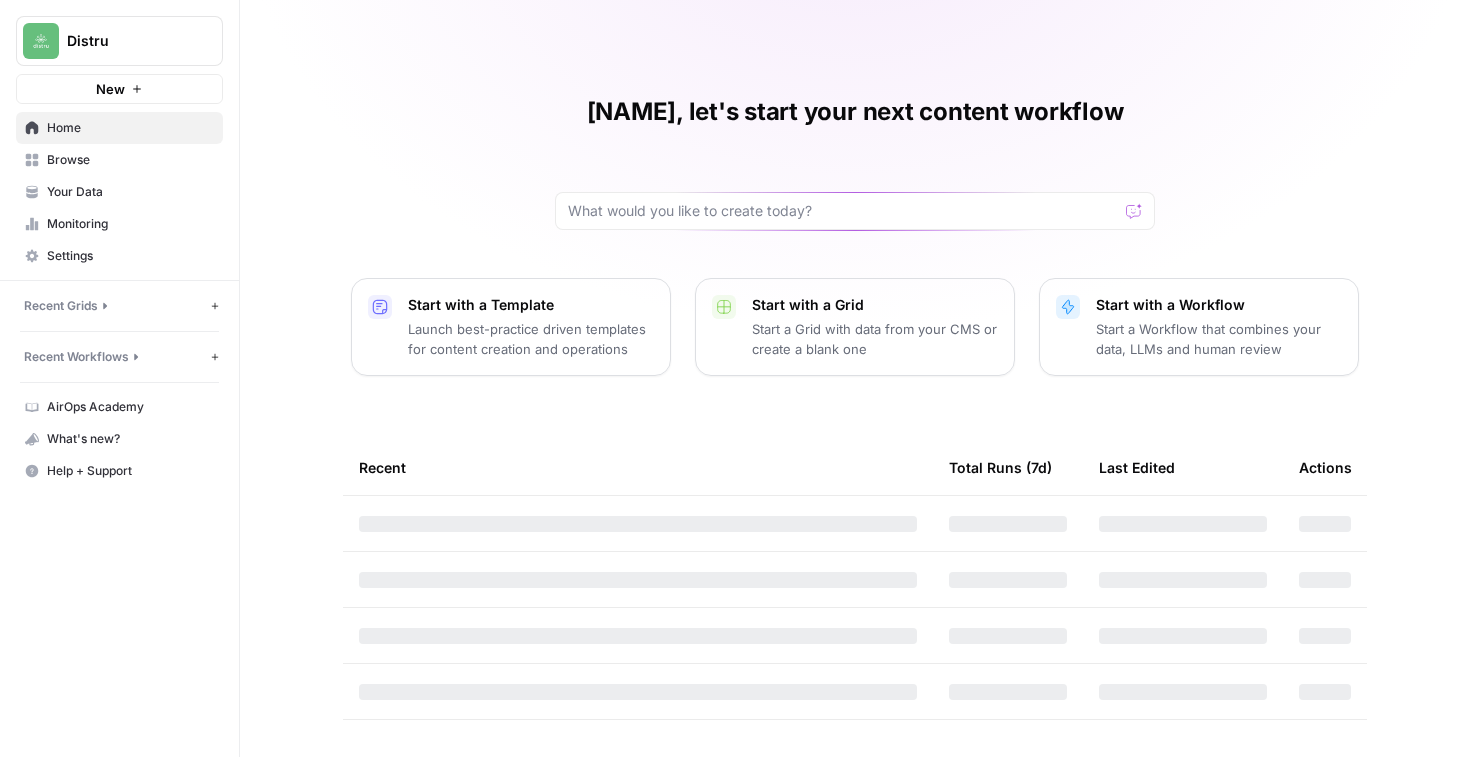 scroll, scrollTop: 0, scrollLeft: 0, axis: both 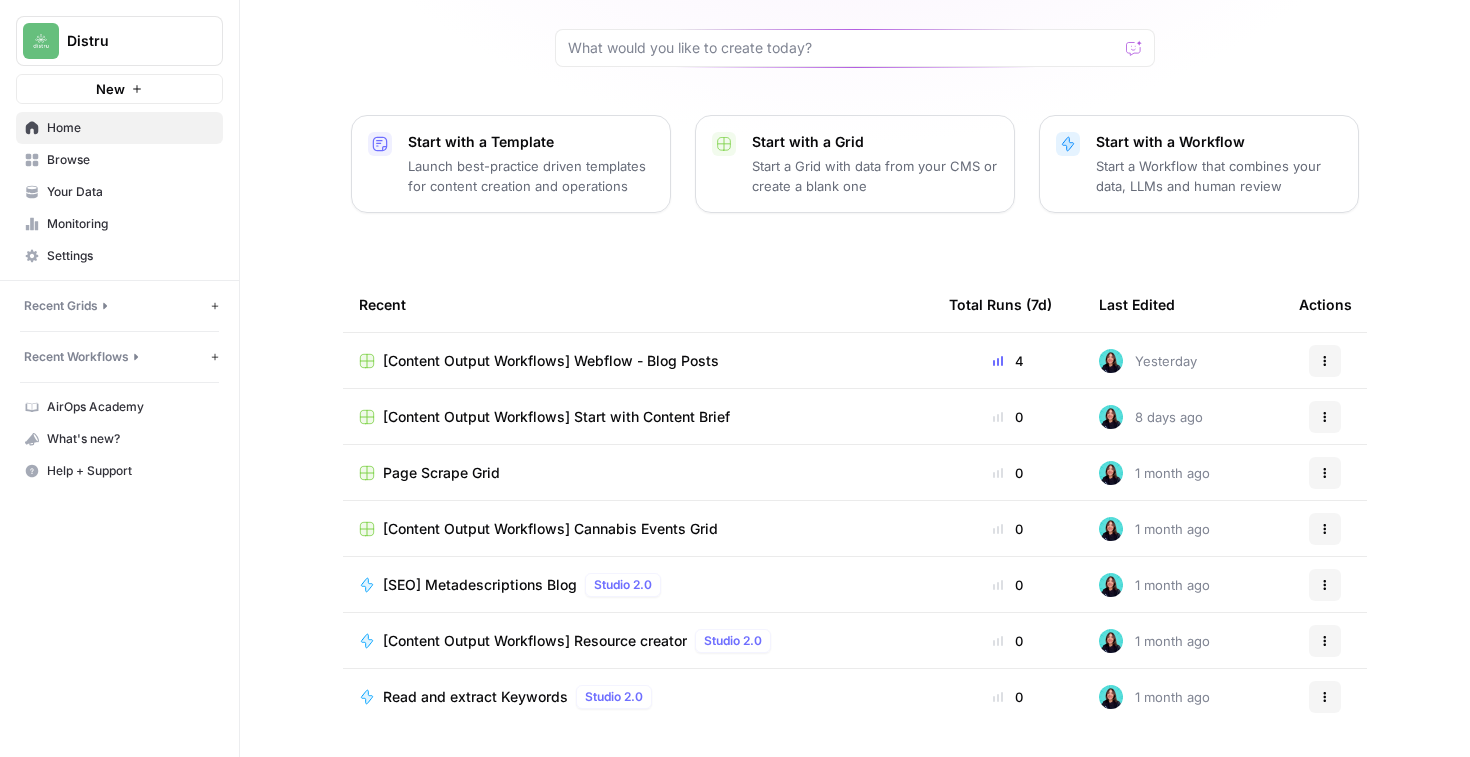 click on "[Content Output Workflows] Webflow - Blog Posts" at bounding box center [551, 361] 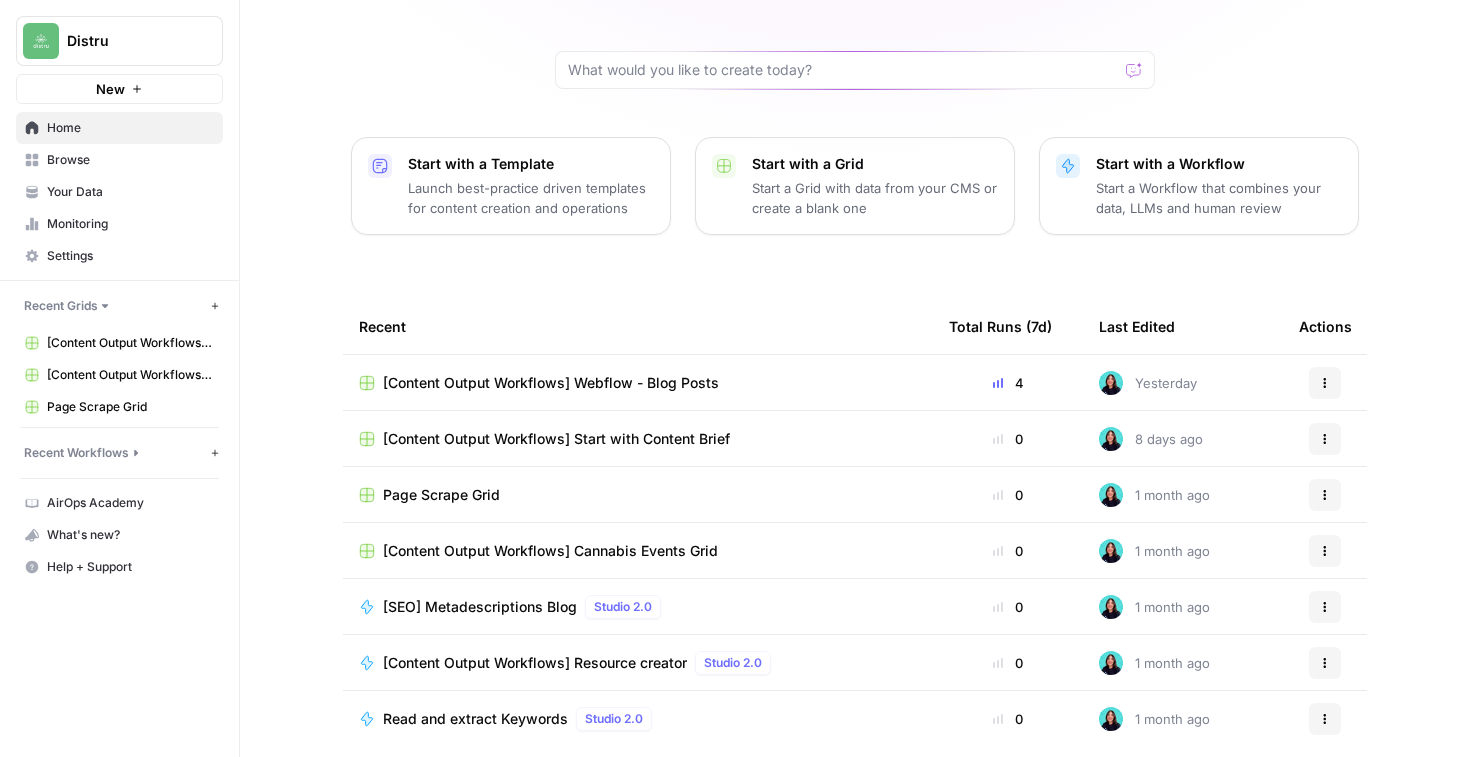 scroll, scrollTop: 149, scrollLeft: 0, axis: vertical 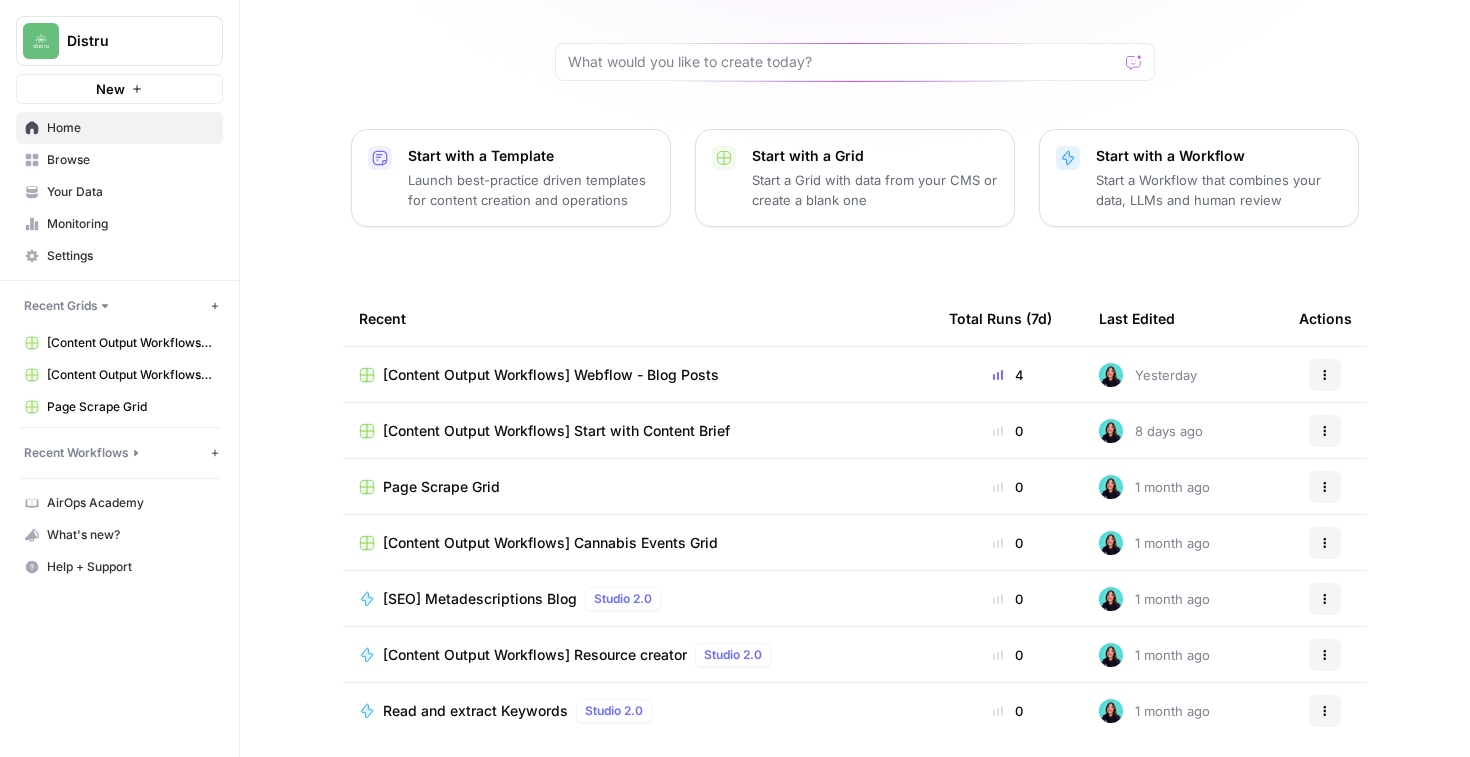click on "[Content Output Workflows] Start with Content Brief" at bounding box center (556, 431) 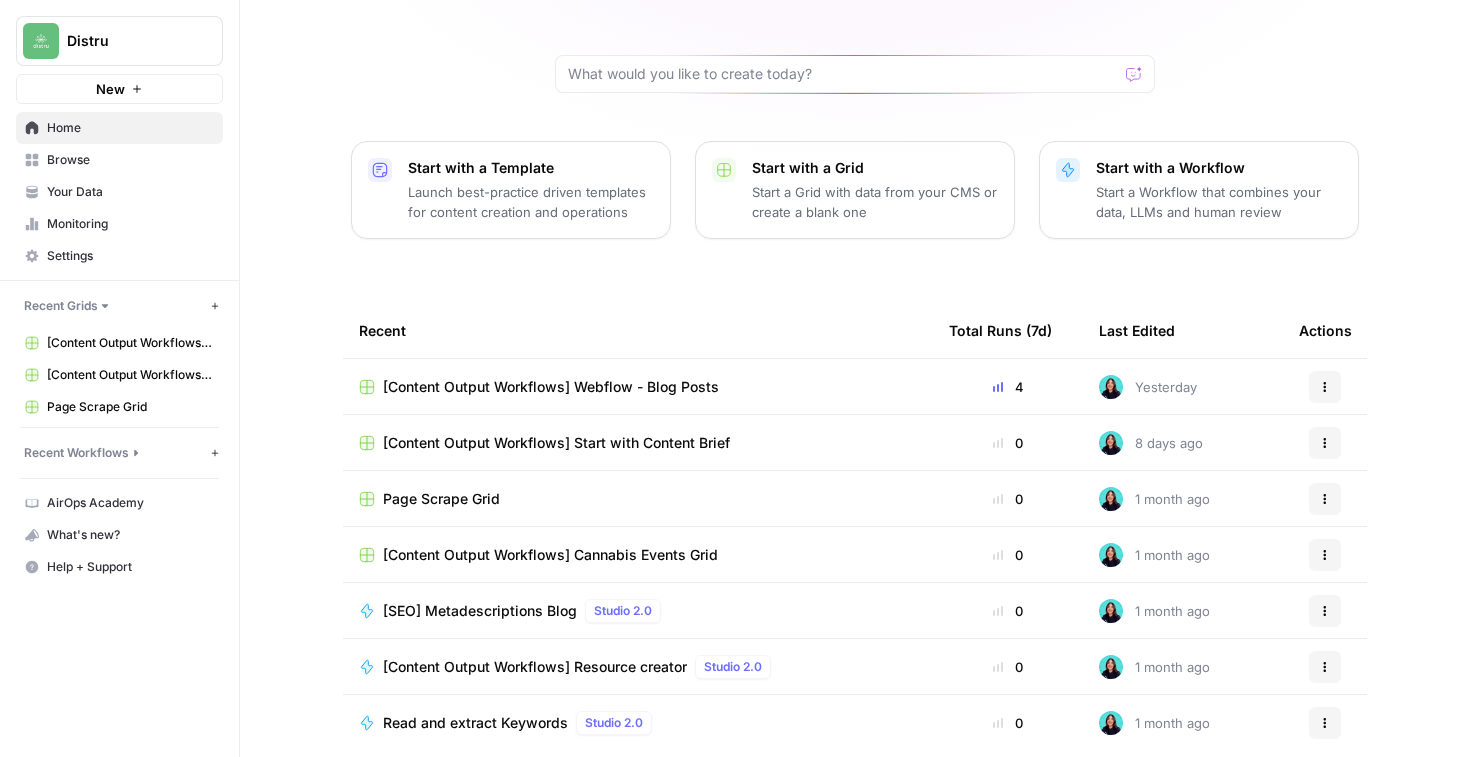 scroll, scrollTop: 163, scrollLeft: 0, axis: vertical 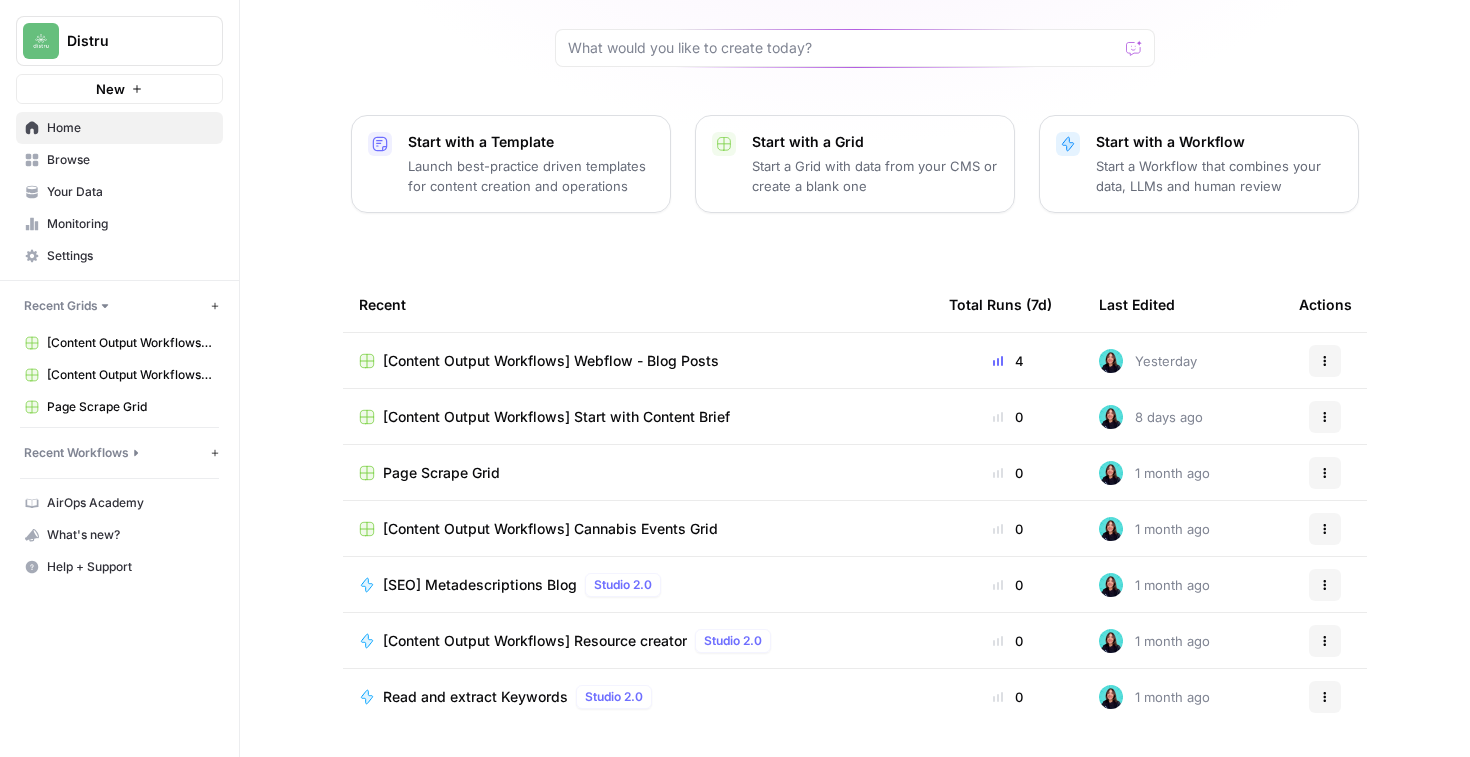 click on "[Content Output Workflows] Cannabis Events Grid" at bounding box center [550, 529] 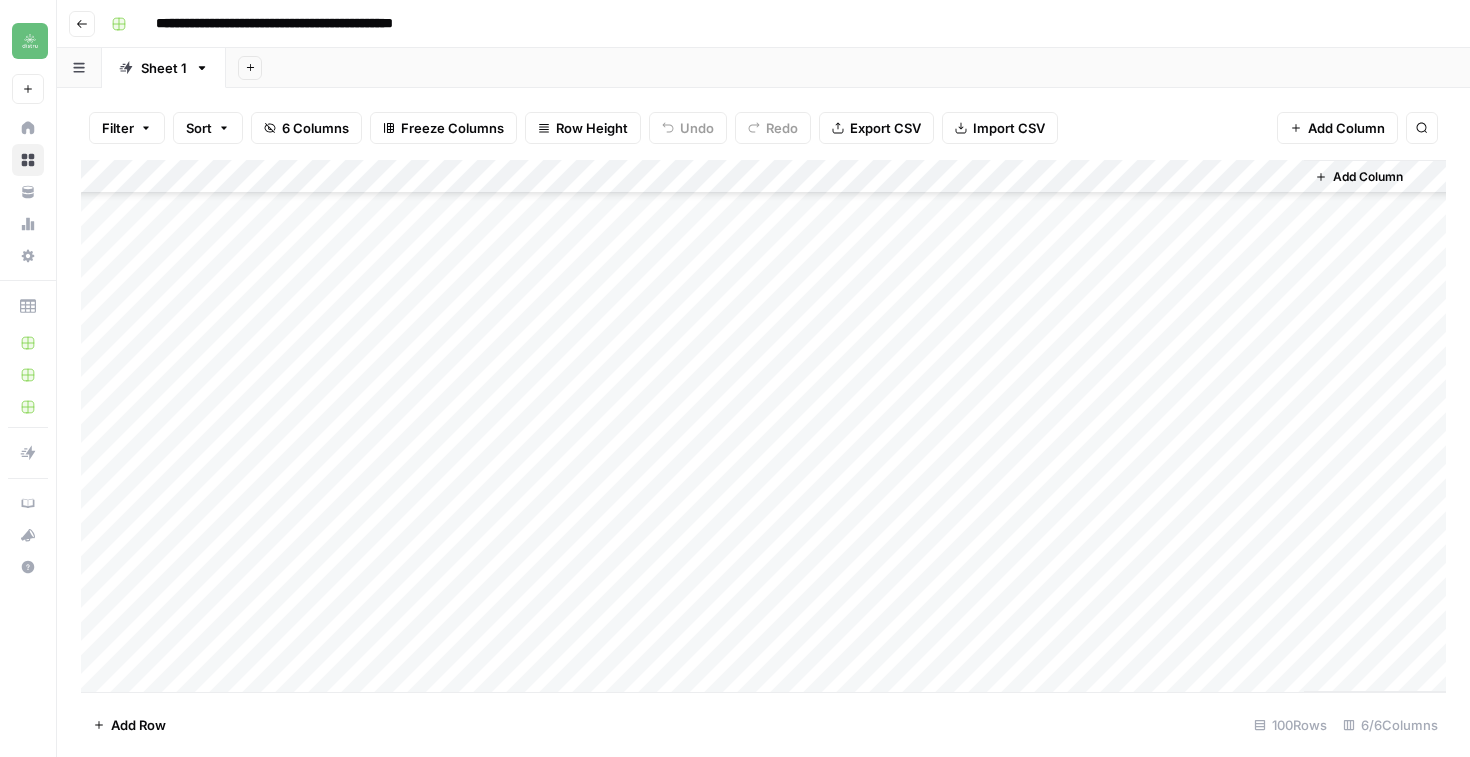 scroll, scrollTop: 2934, scrollLeft: 0, axis: vertical 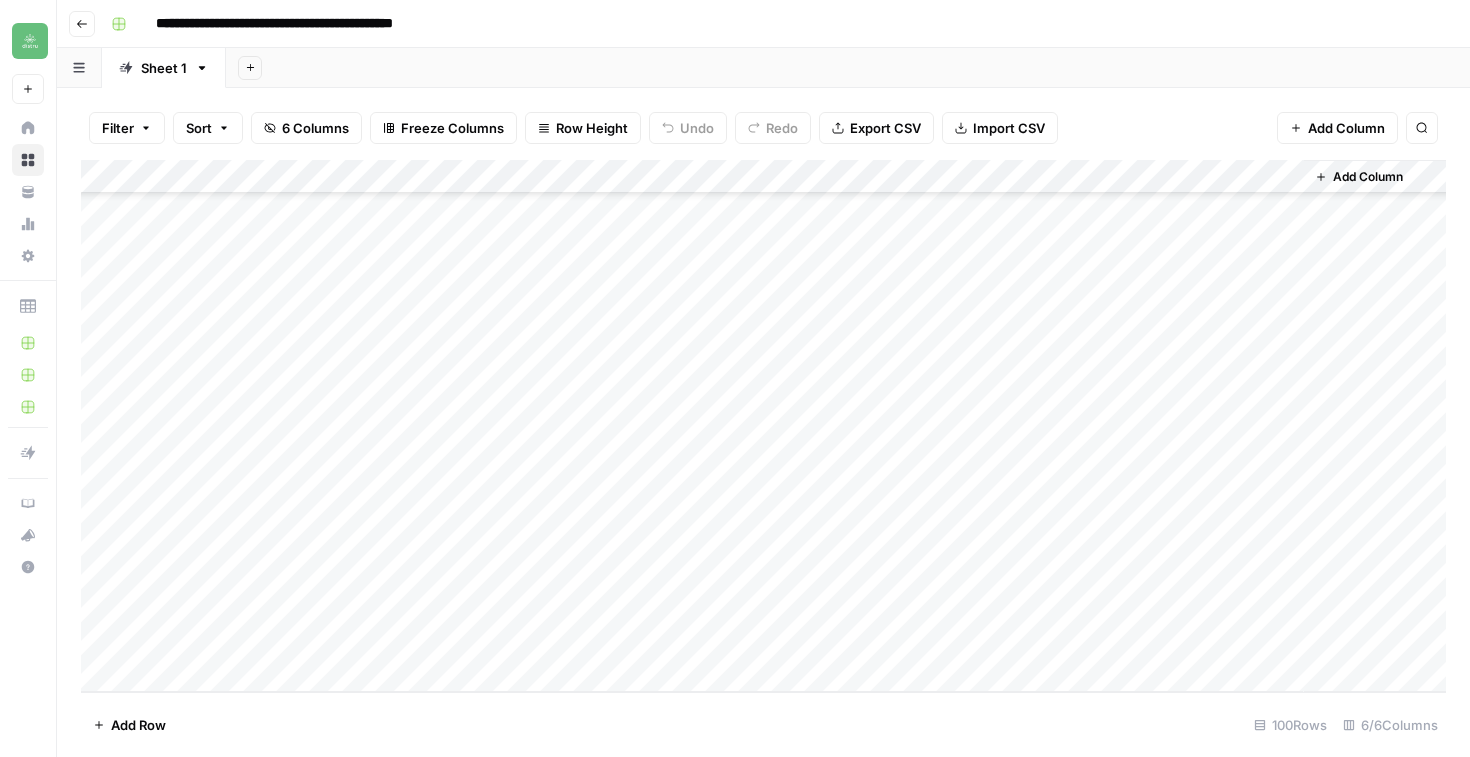 click on "Add Column" at bounding box center (763, 426) 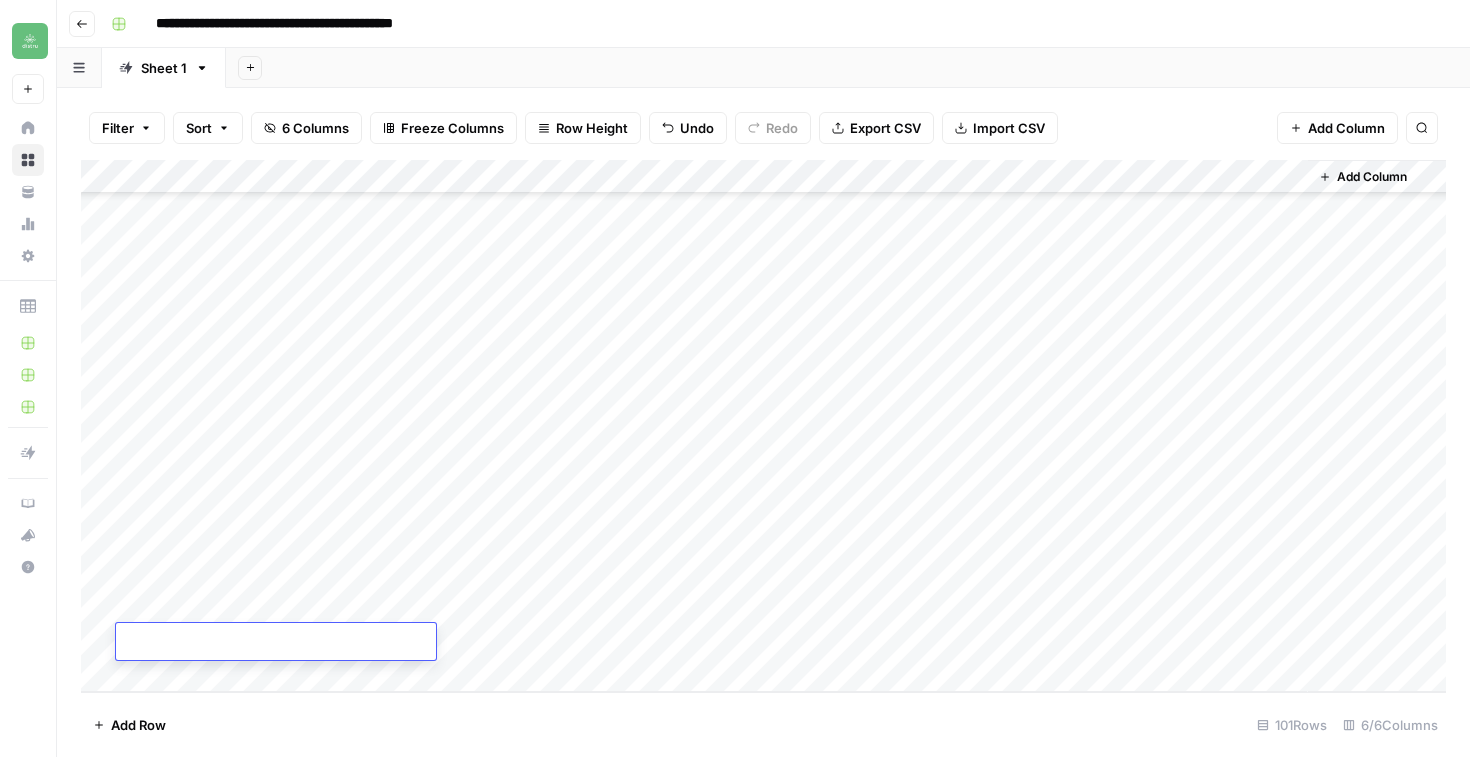 click at bounding box center [276, 643] 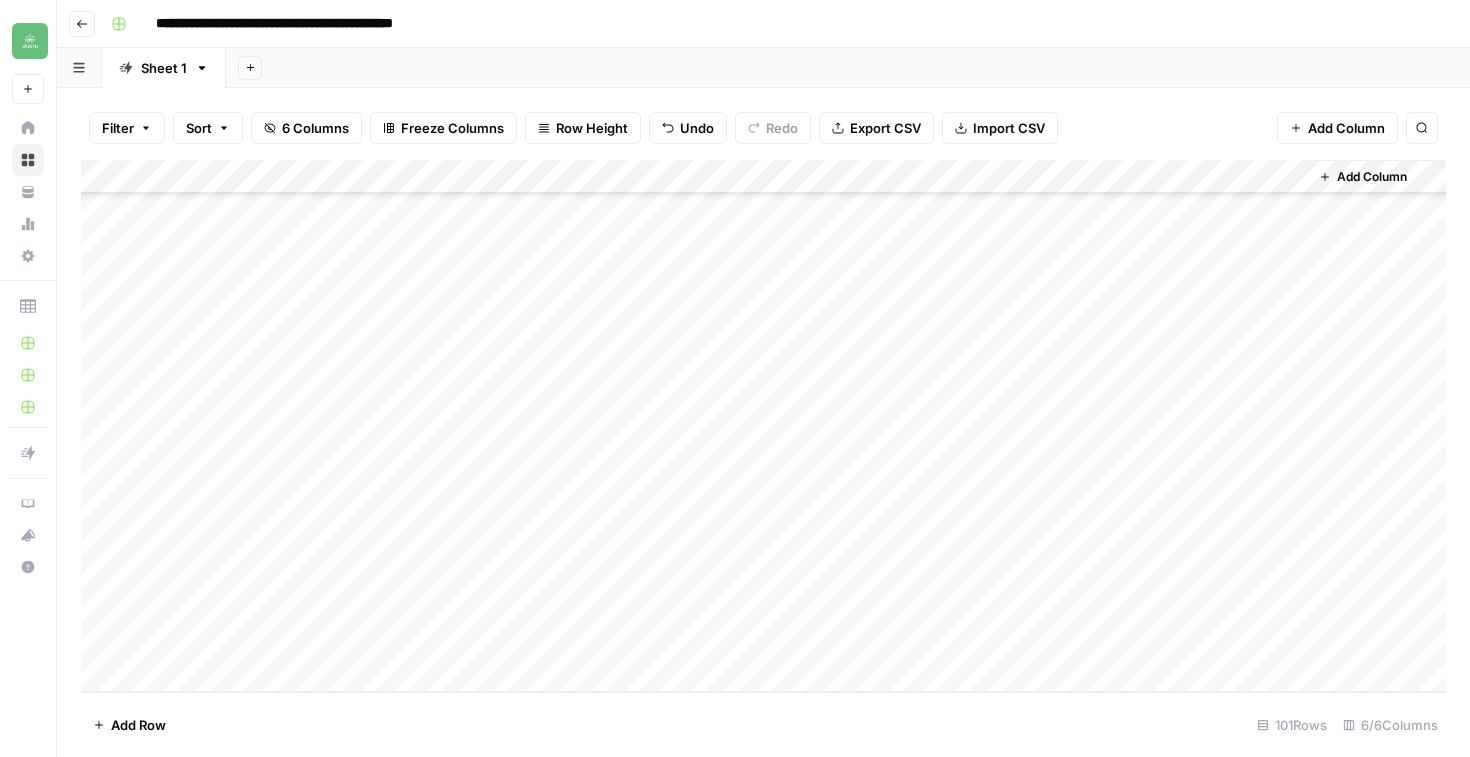 click on "Add Column" at bounding box center (763, 426) 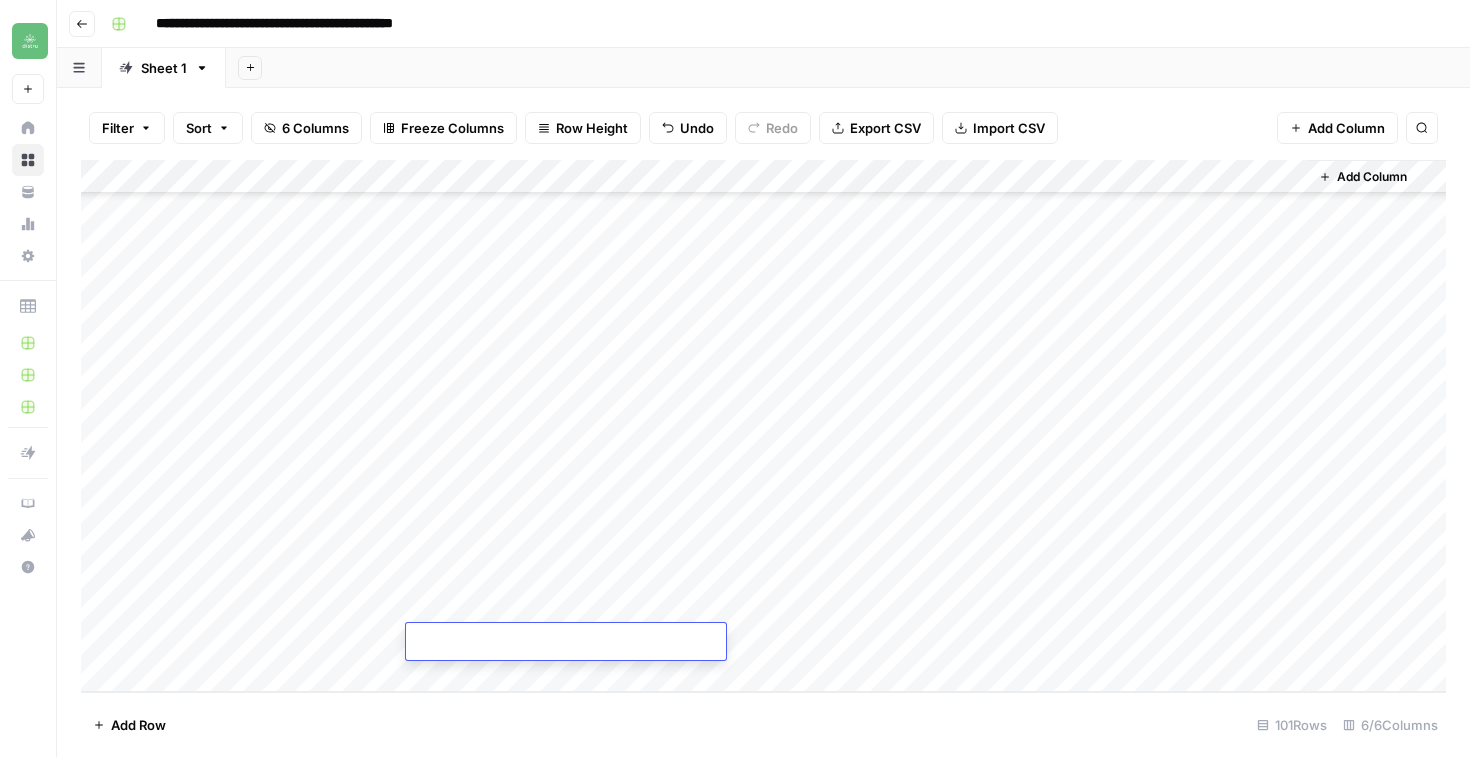 type on "**********" 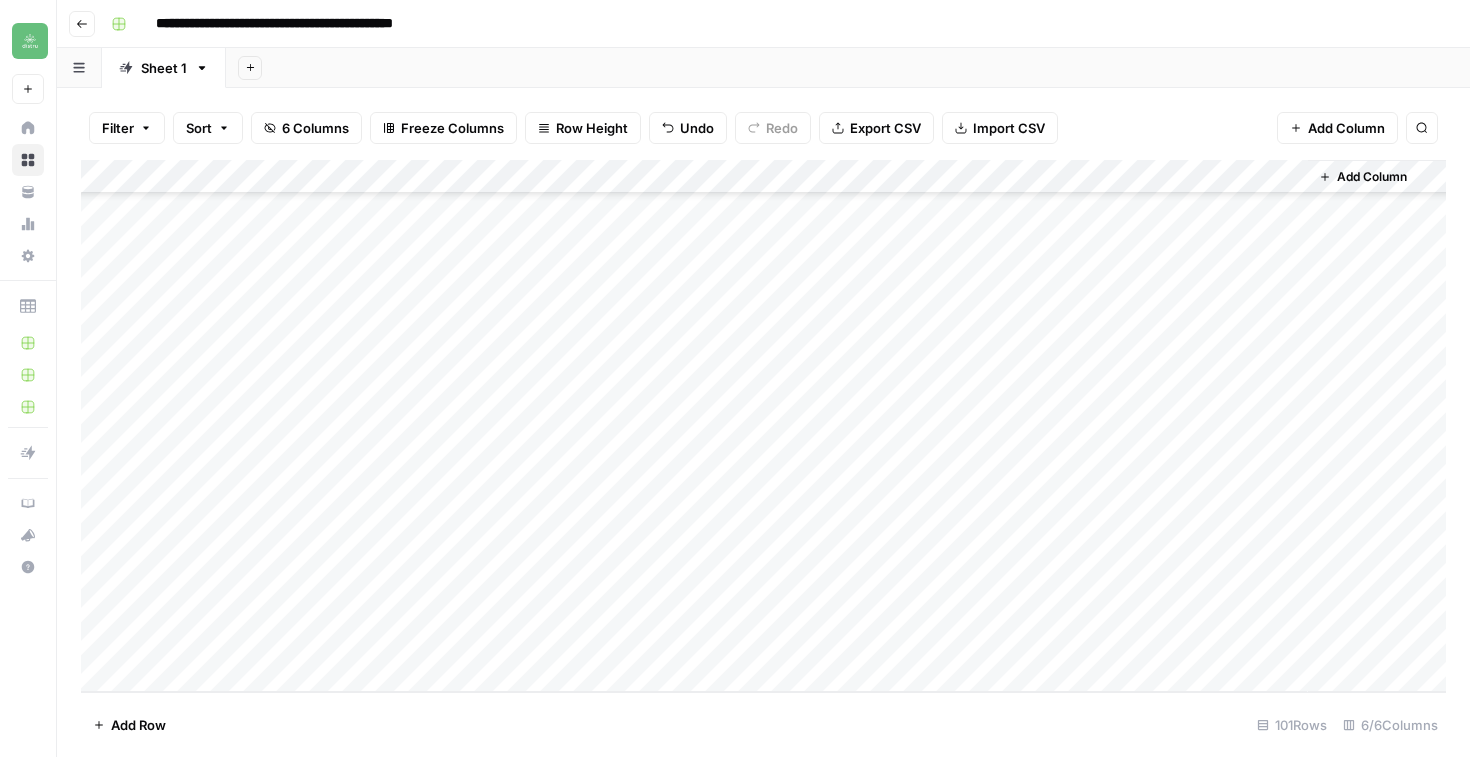 click on "Add Row 101  Rows 6/6  Columns" at bounding box center (763, 724) 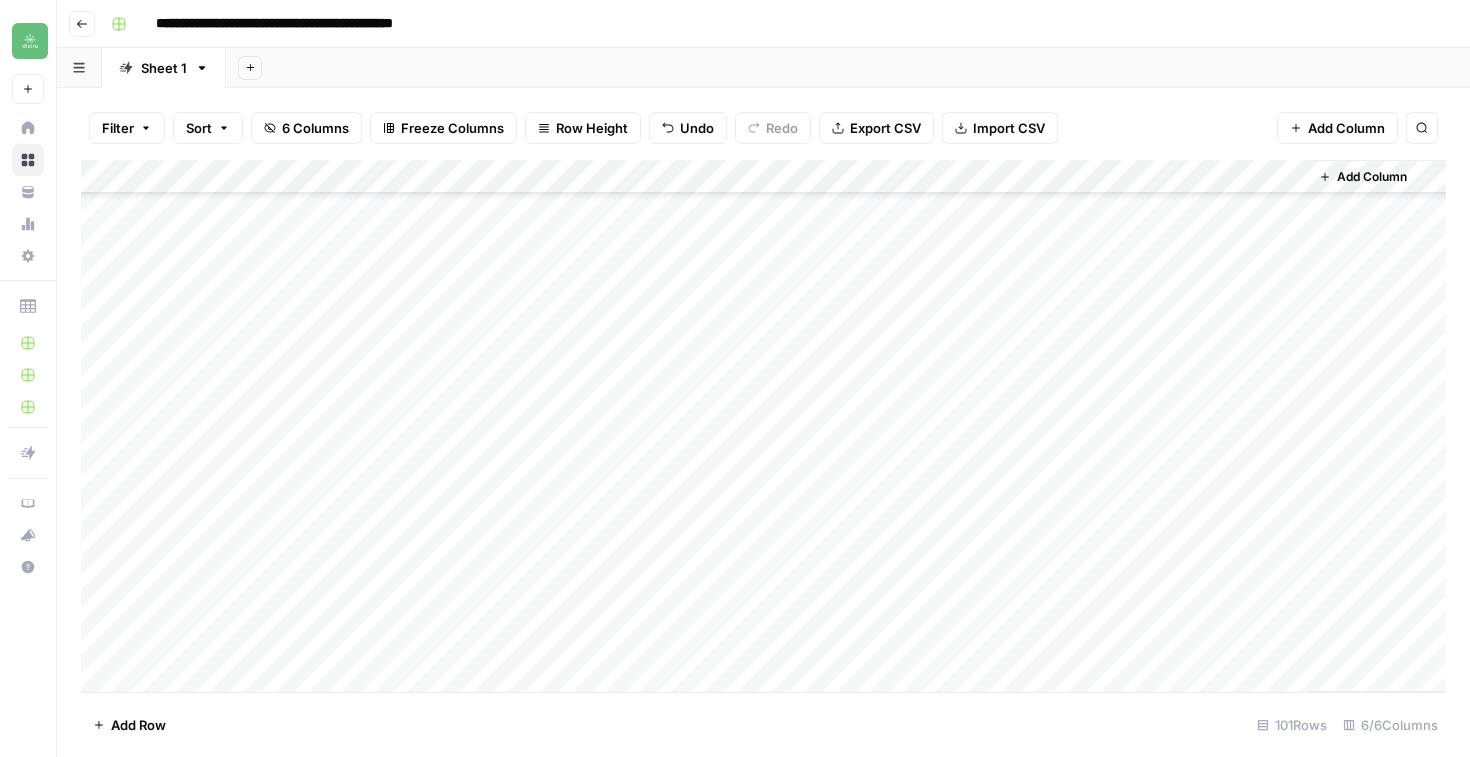 click on "Add Column" at bounding box center [763, 426] 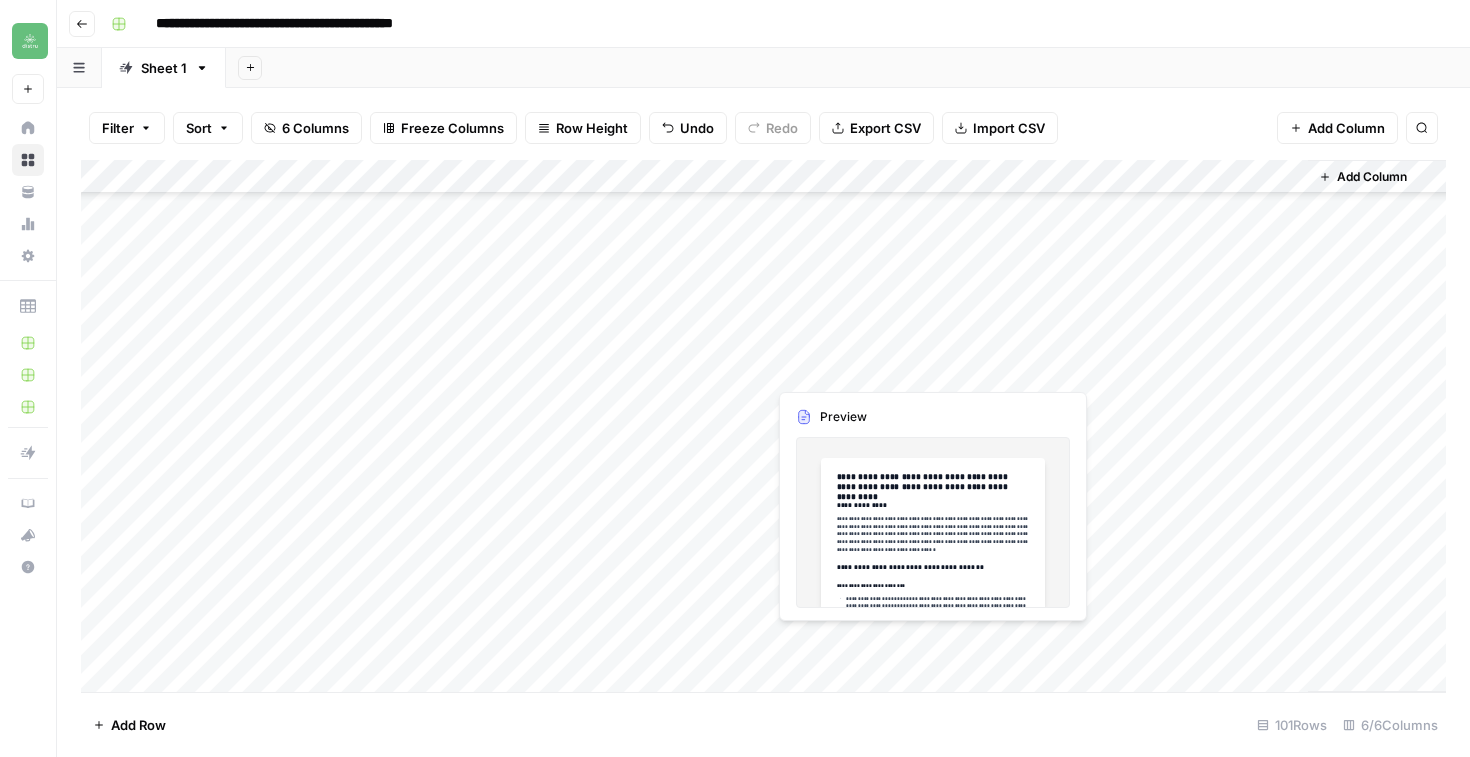 click on "Add Column" at bounding box center (763, 426) 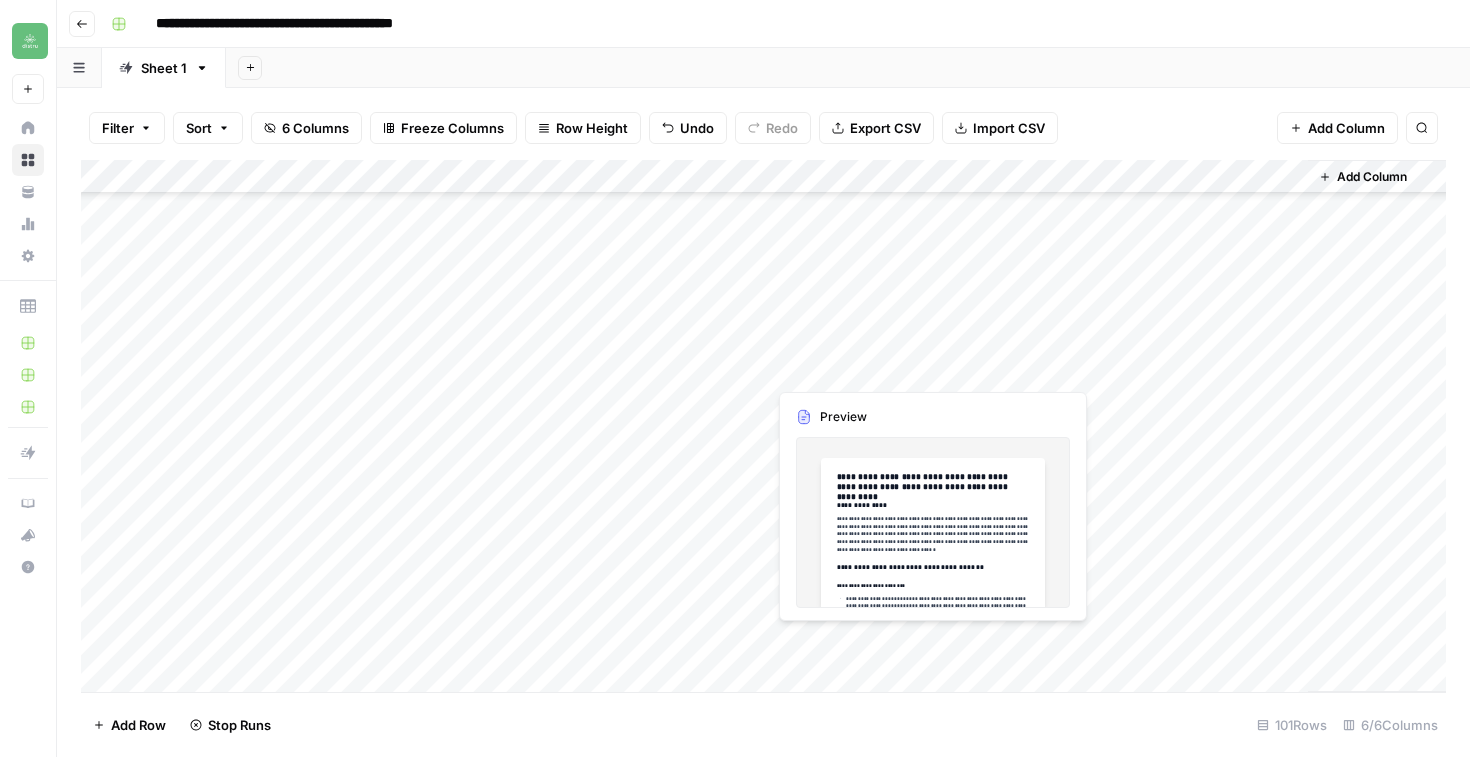 click on "Add Column" at bounding box center [763, 426] 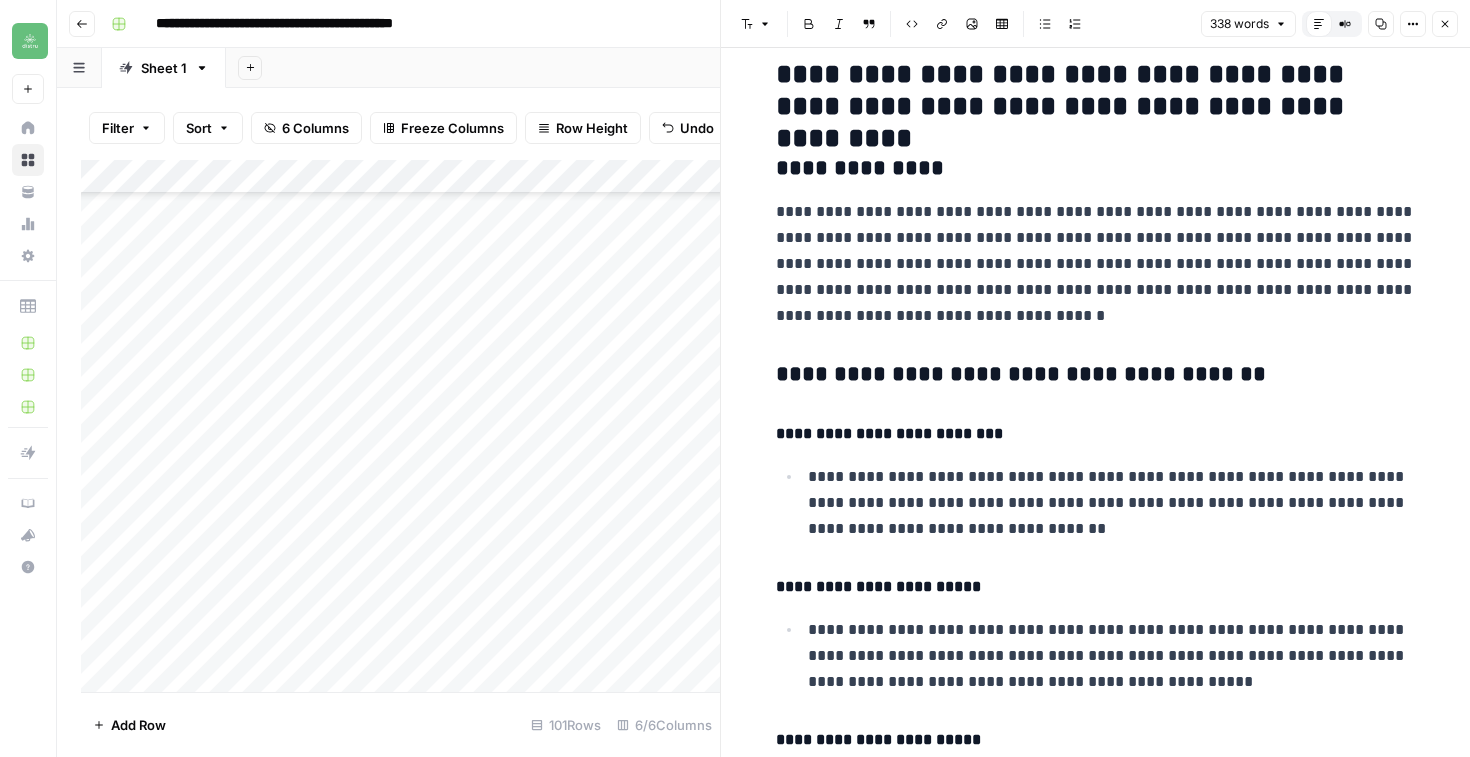 scroll, scrollTop: 0, scrollLeft: 0, axis: both 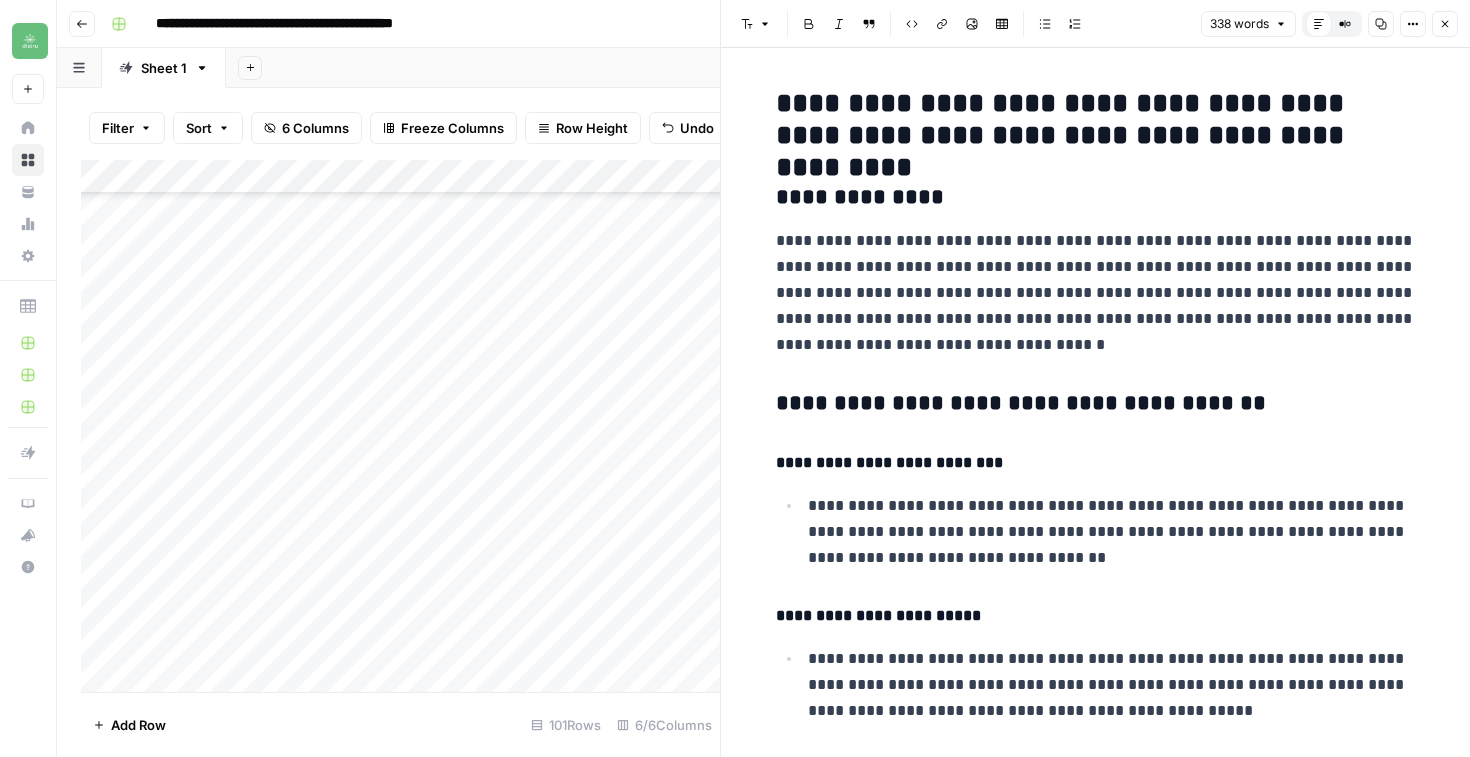 click on "Copy" at bounding box center (1381, 24) 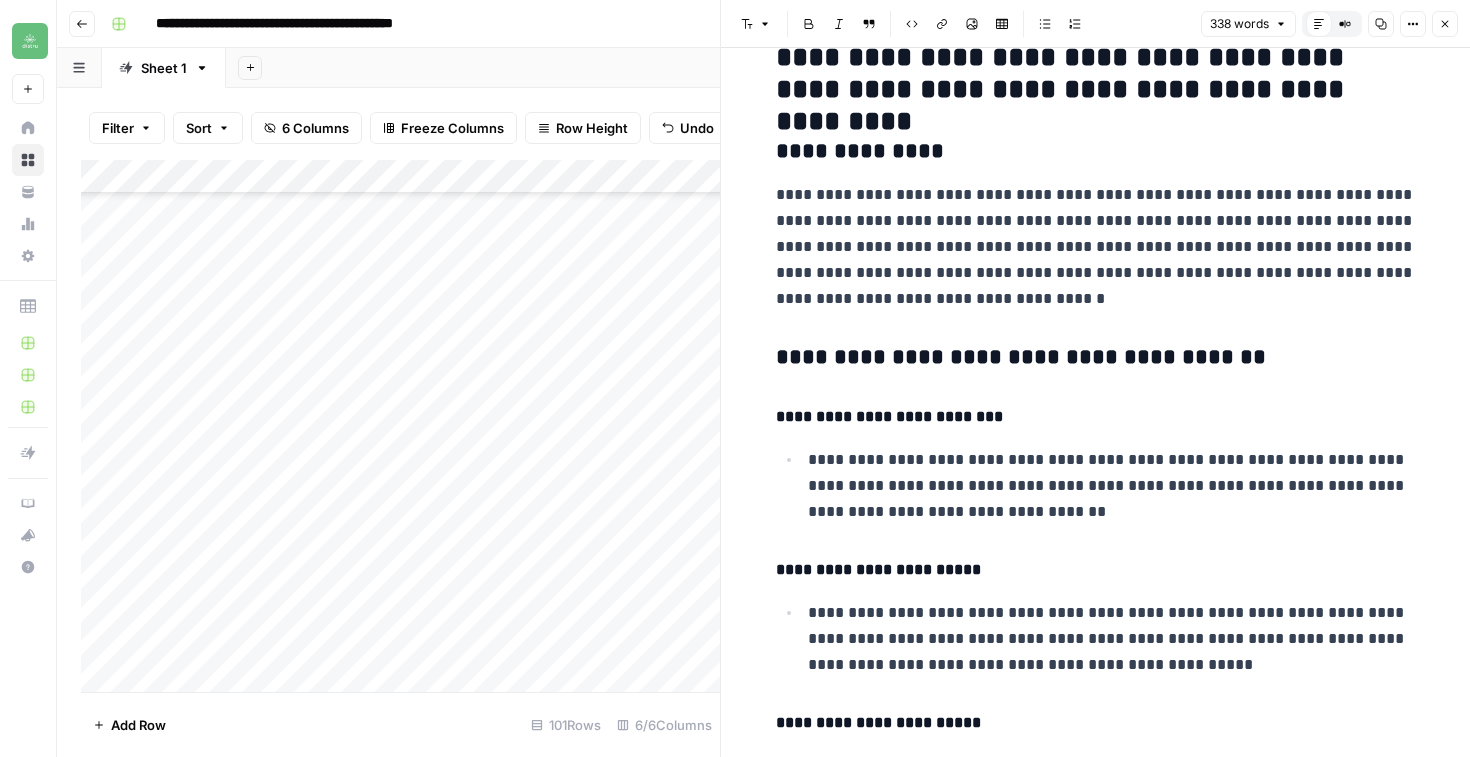 scroll, scrollTop: 0, scrollLeft: 0, axis: both 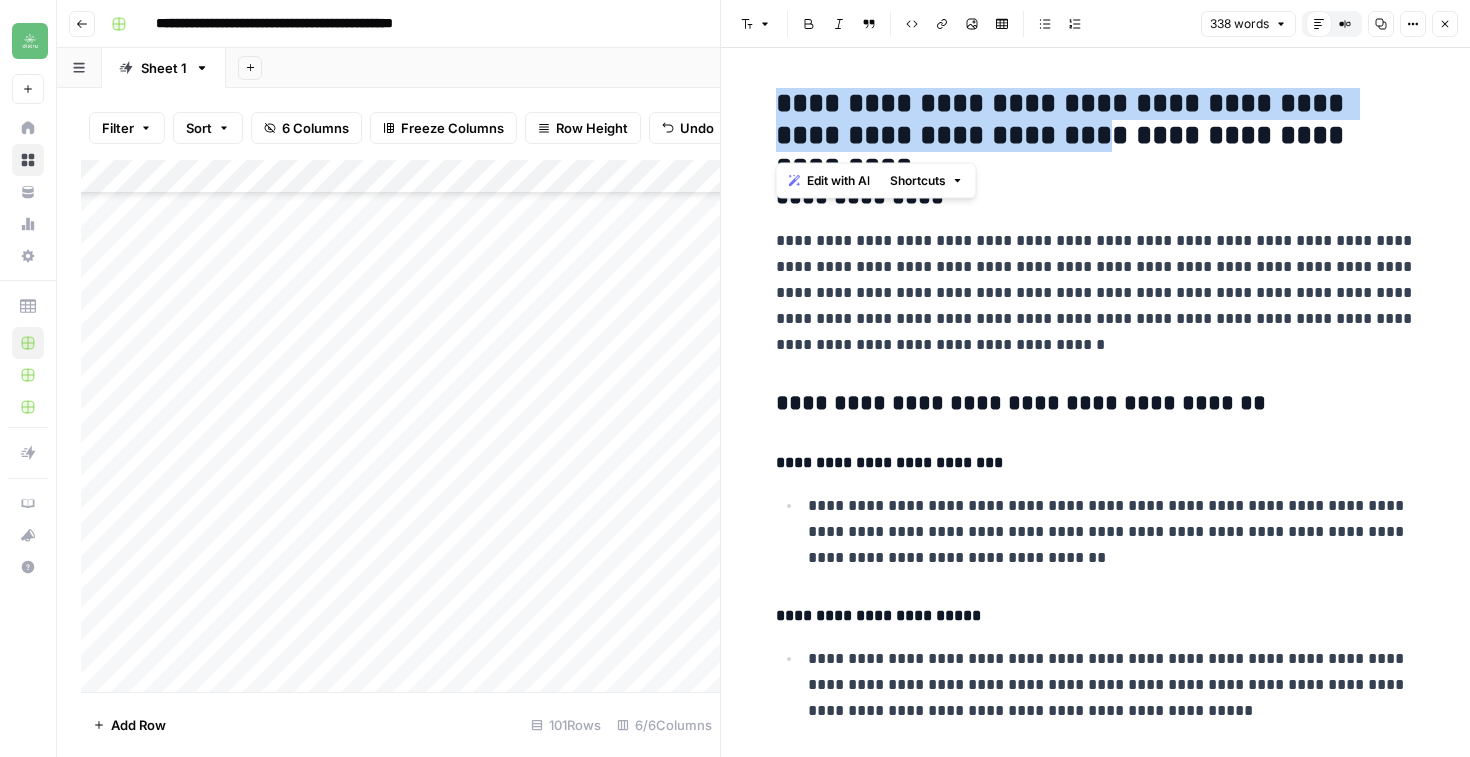 drag, startPoint x: 780, startPoint y: 98, endPoint x: 997, endPoint y: 145, distance: 222.03152 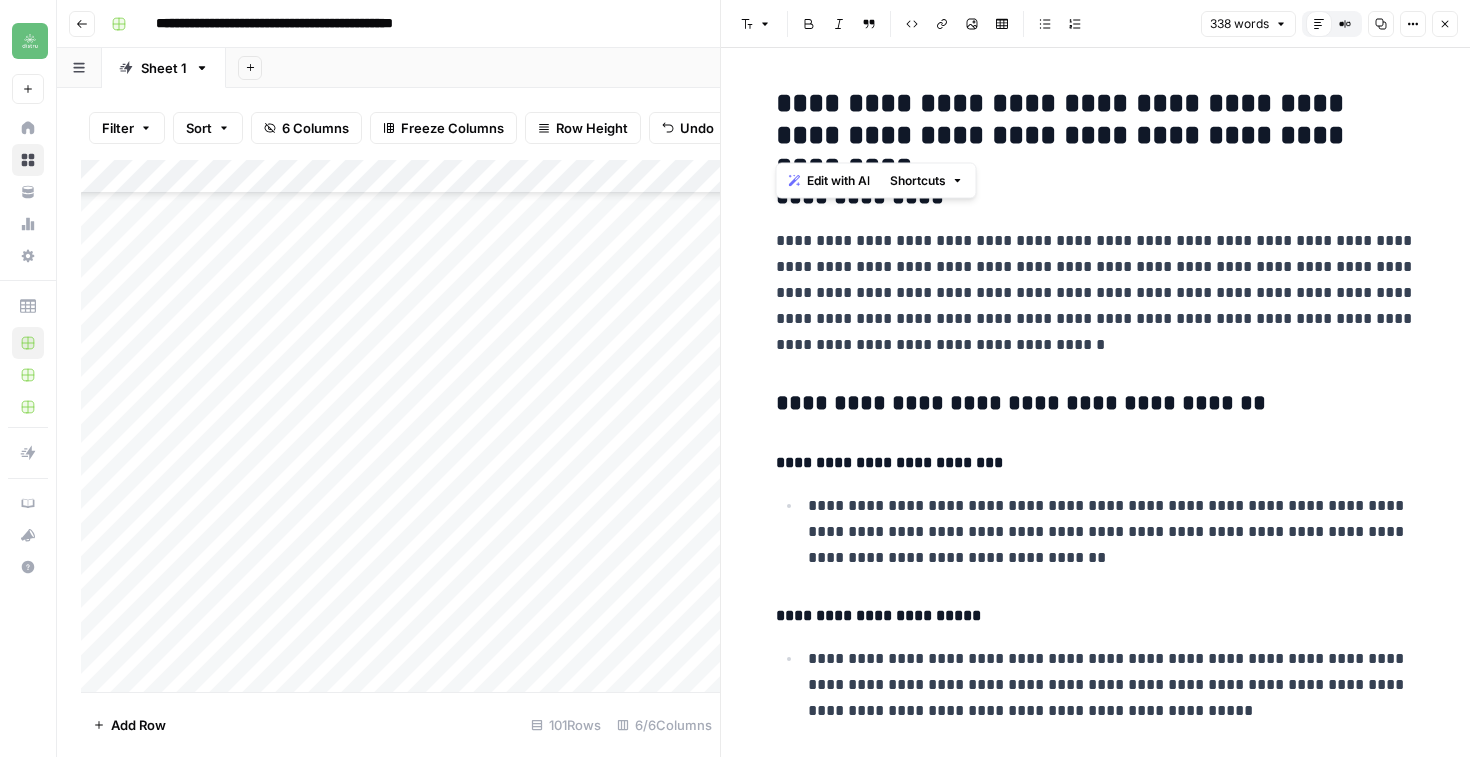 click on "**********" at bounding box center (1095, 788) 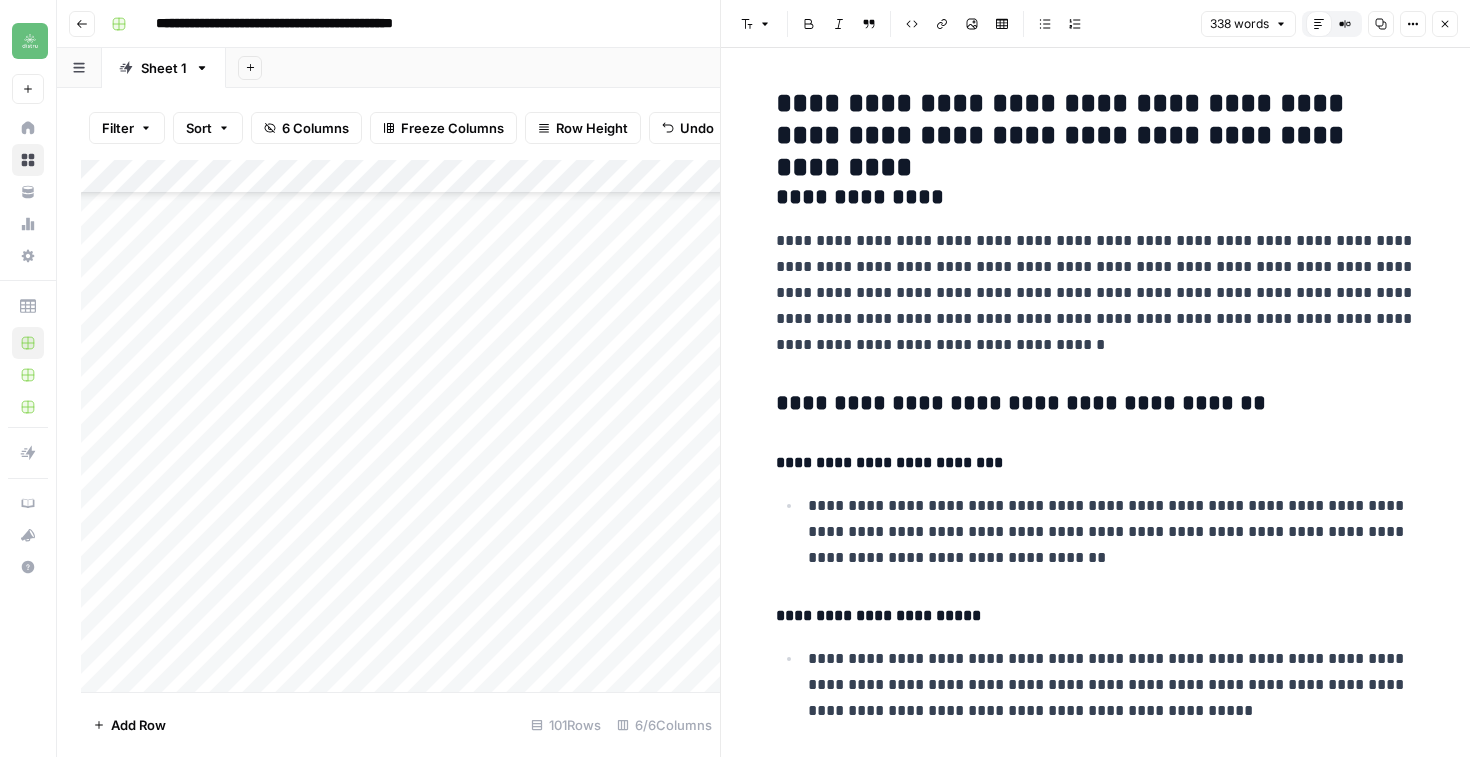 click 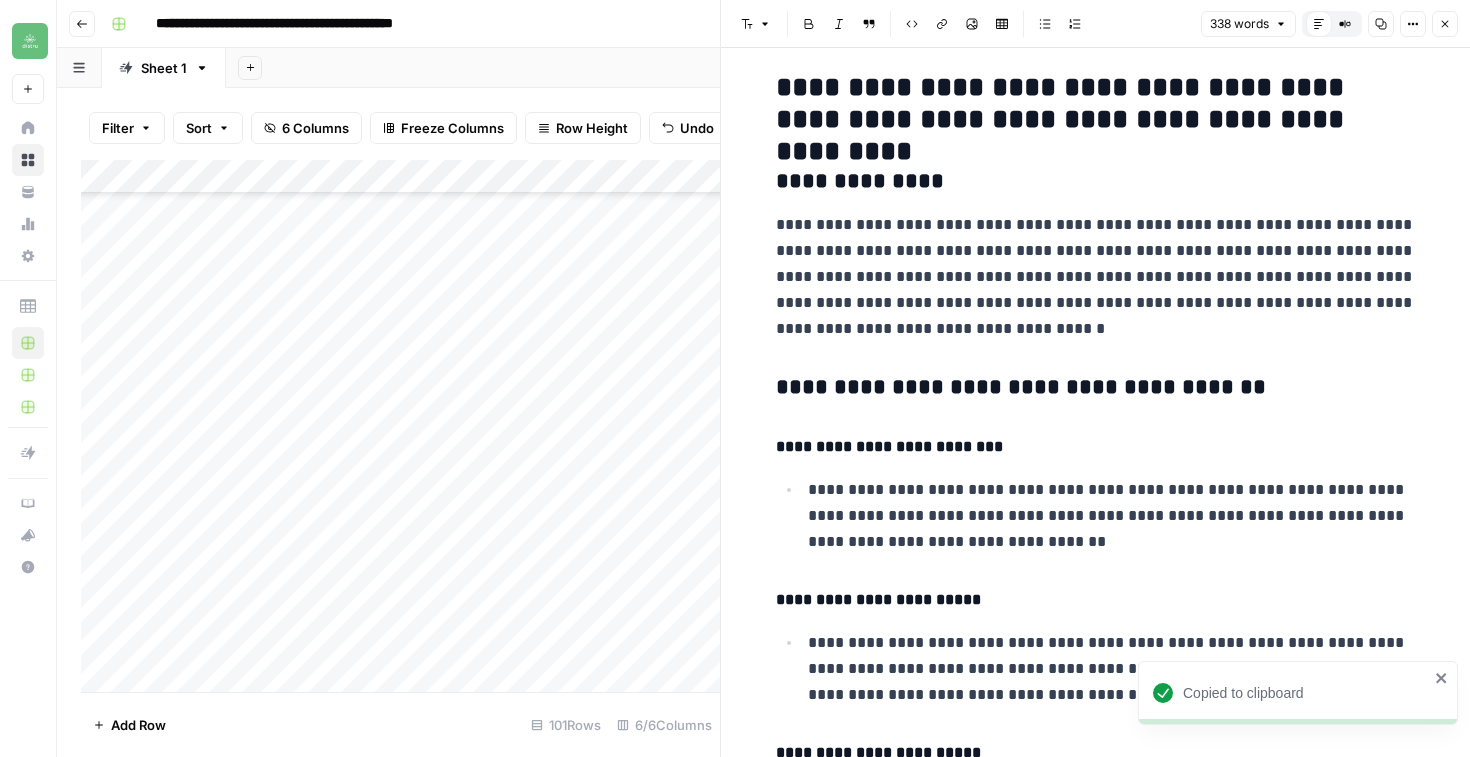 scroll, scrollTop: 4, scrollLeft: 0, axis: vertical 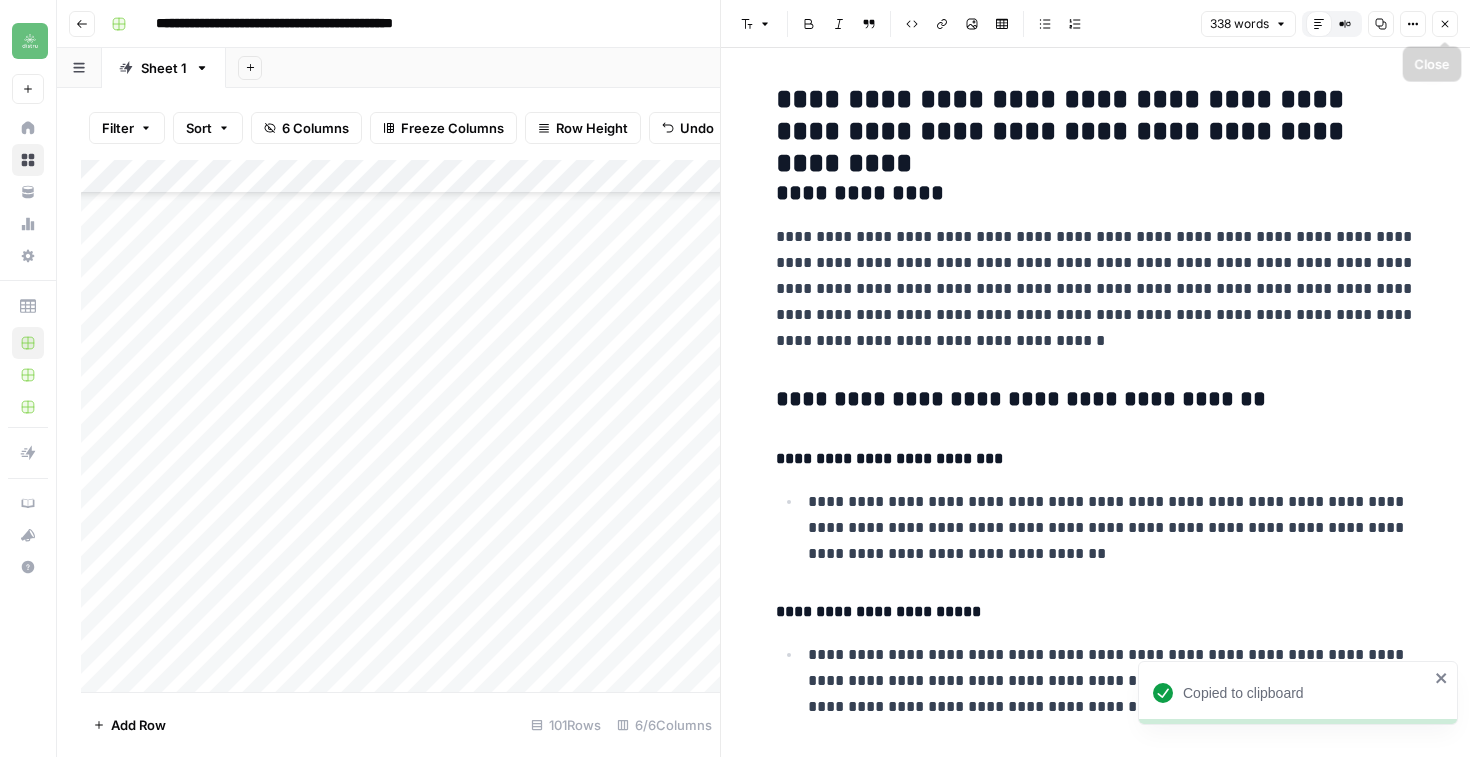 click 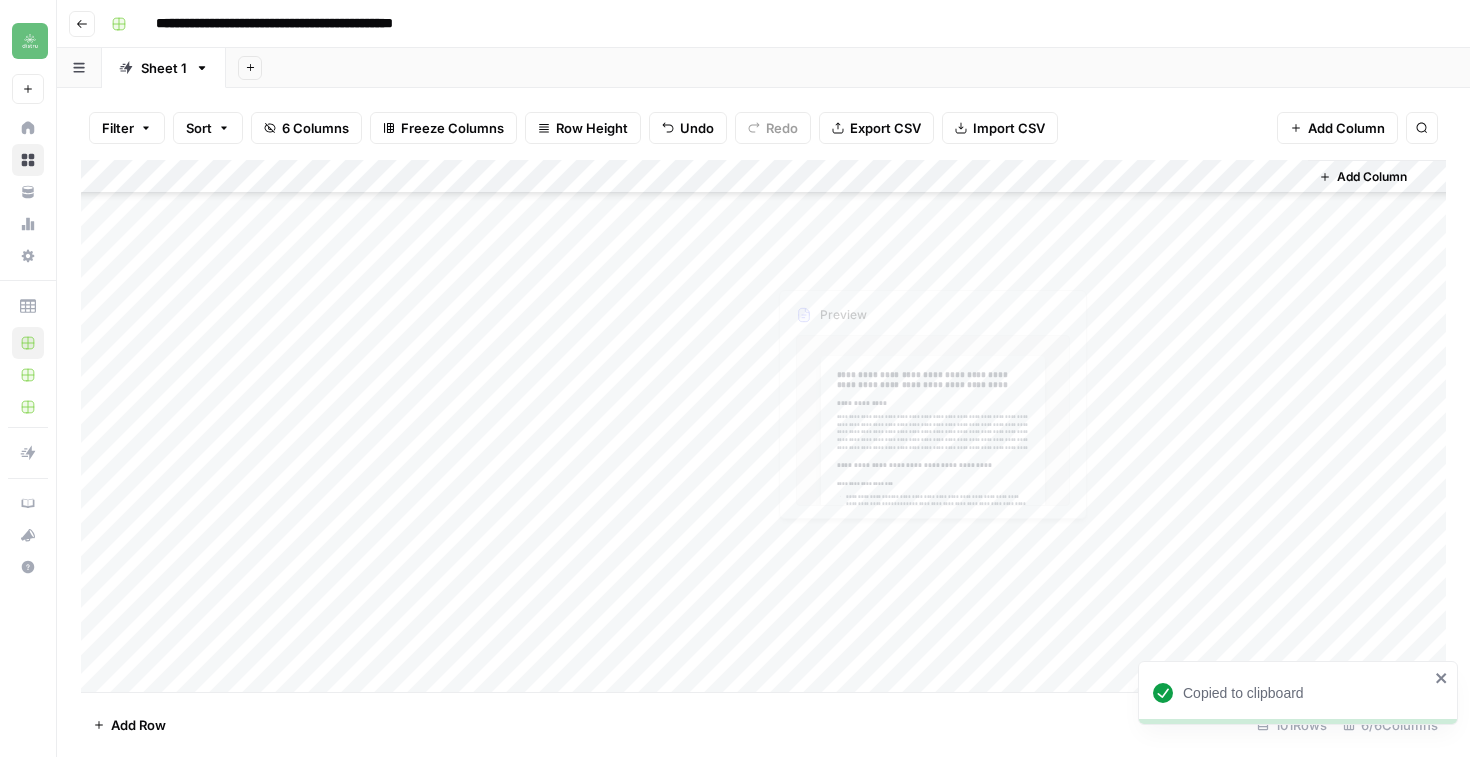 scroll, scrollTop: 2968, scrollLeft: 0, axis: vertical 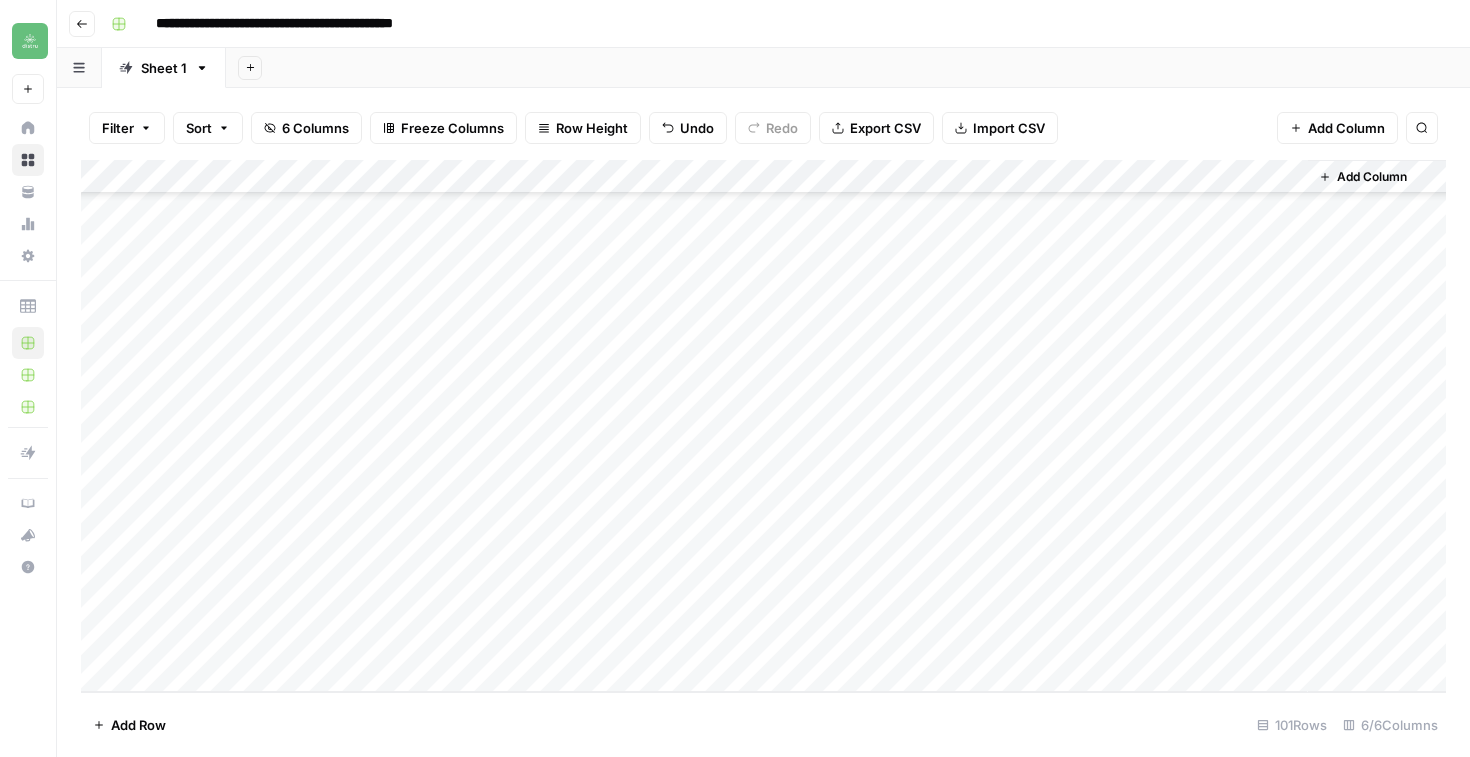 click on "Add Column" at bounding box center [763, 426] 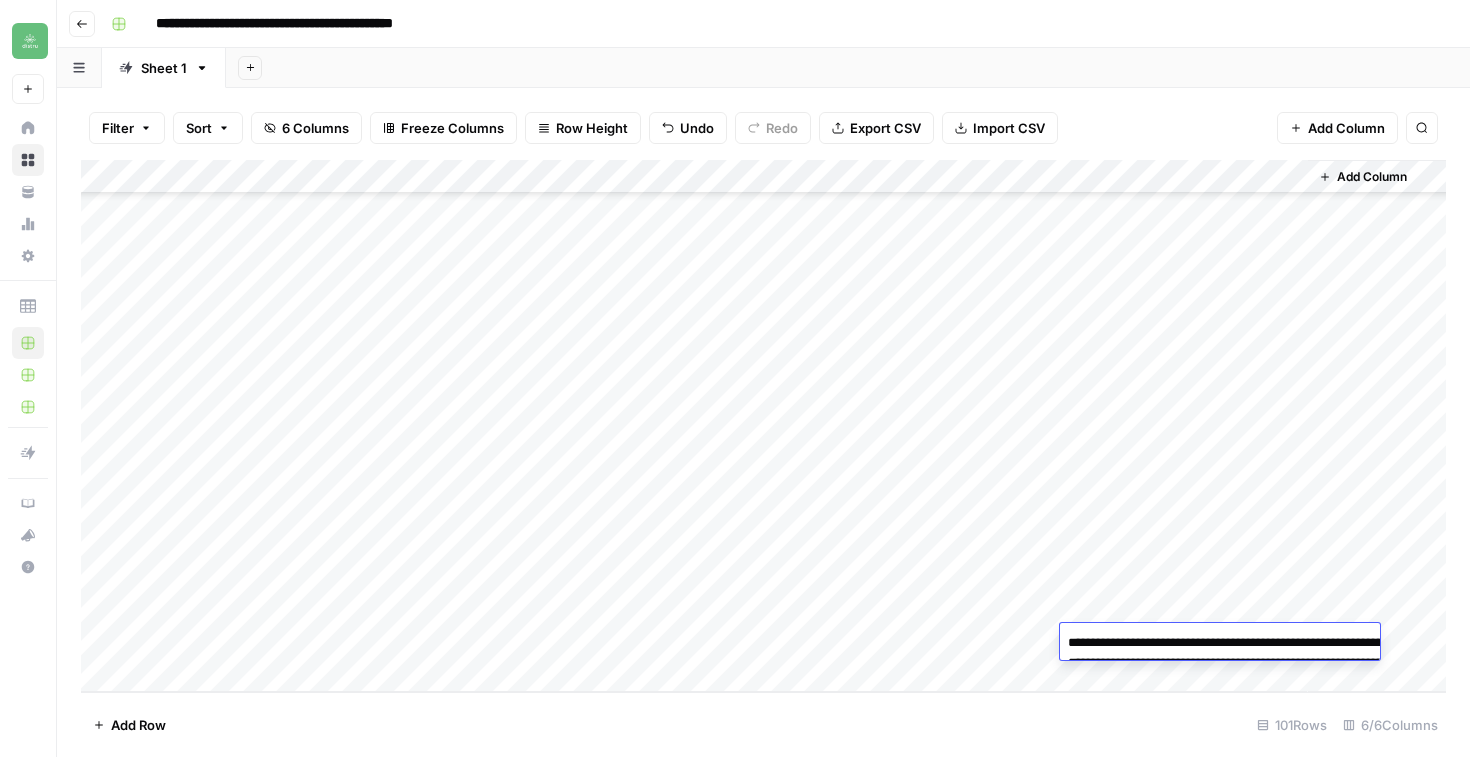 drag, startPoint x: 1099, startPoint y: 645, endPoint x: 1316, endPoint y: 677, distance: 219.34676 